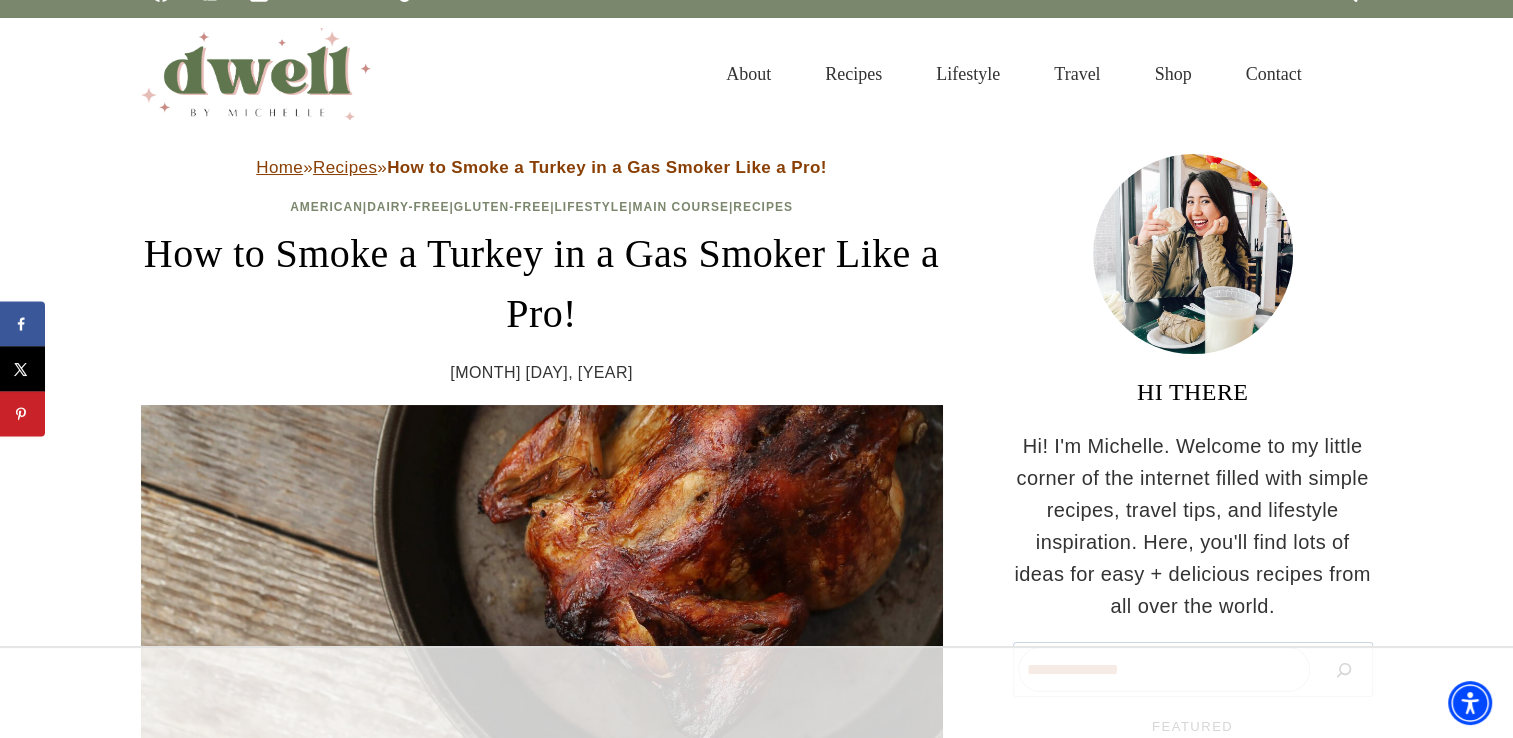 scroll, scrollTop: 40, scrollLeft: 0, axis: vertical 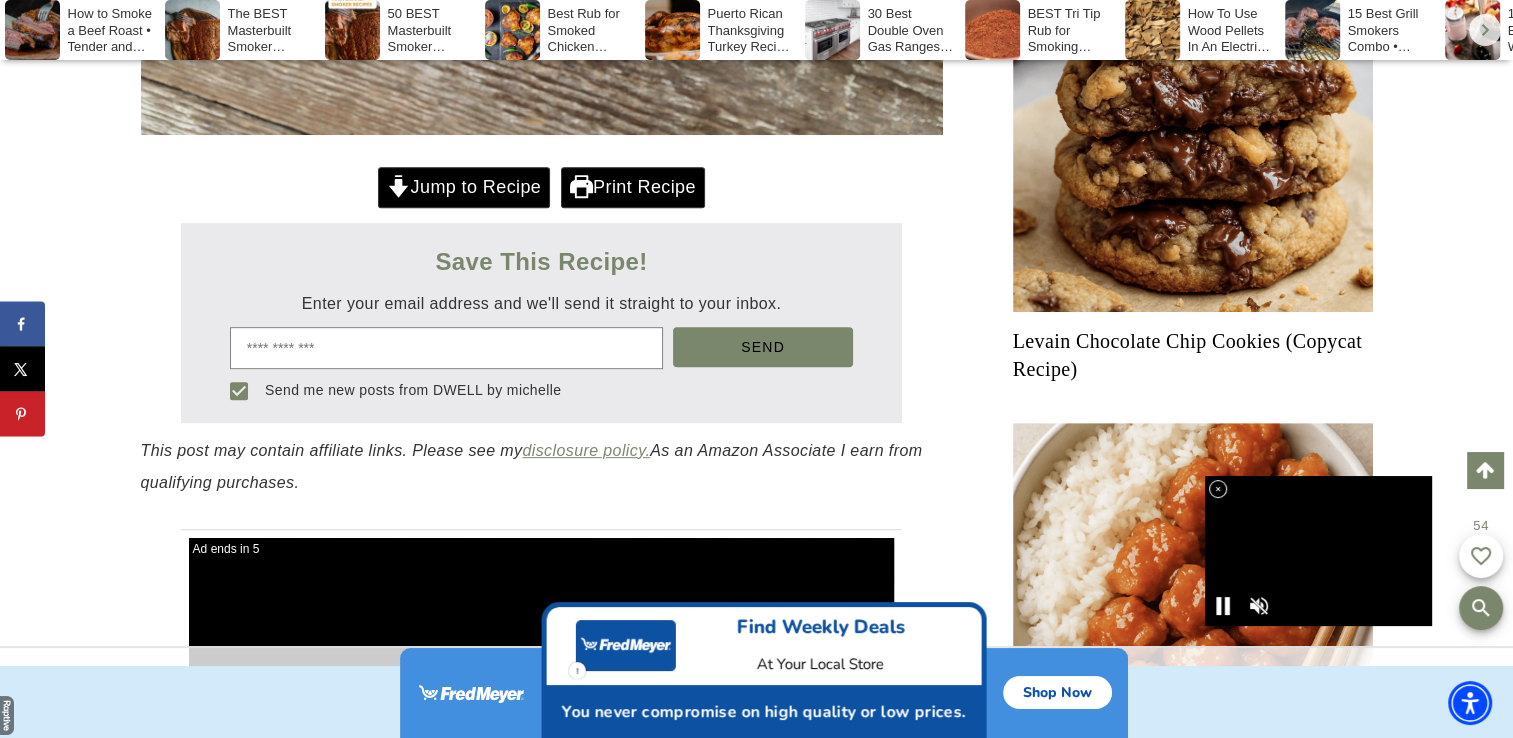 drag, startPoint x: 0, startPoint y: 0, endPoint x: 376, endPoint y: 173, distance: 413.89008 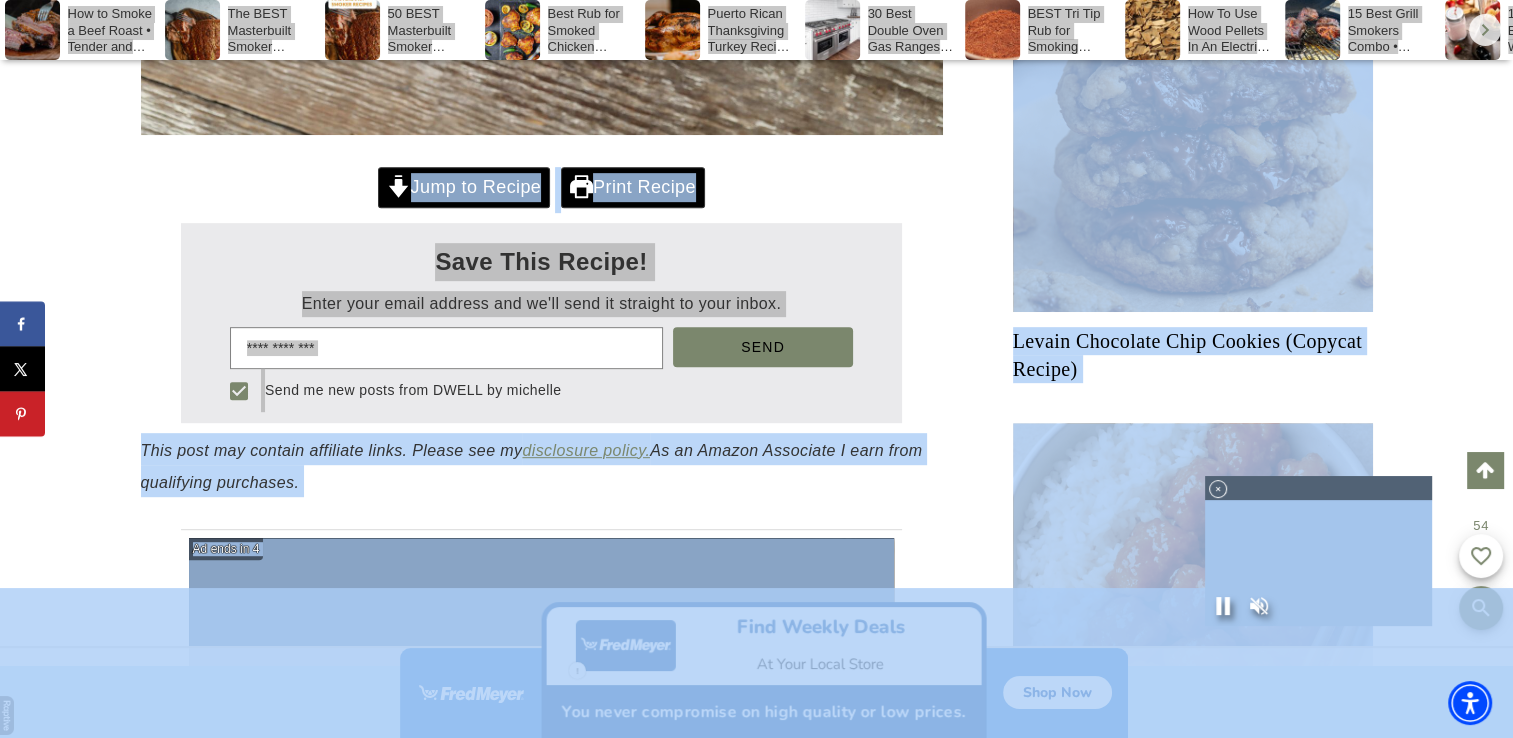 scroll, scrollTop: 0, scrollLeft: 0, axis: both 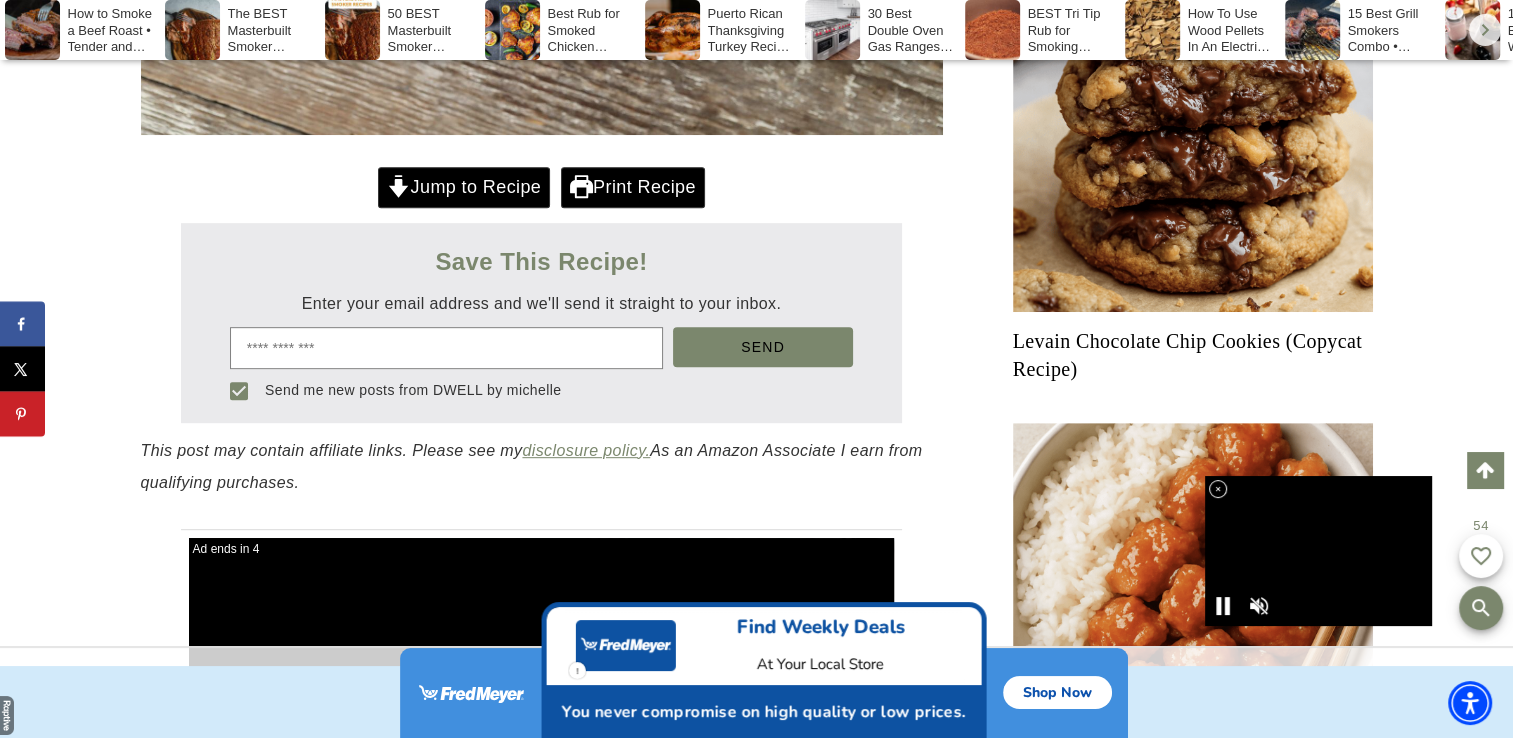 drag, startPoint x: 376, startPoint y: 173, endPoint x: 324, endPoint y: 186, distance: 53.600372 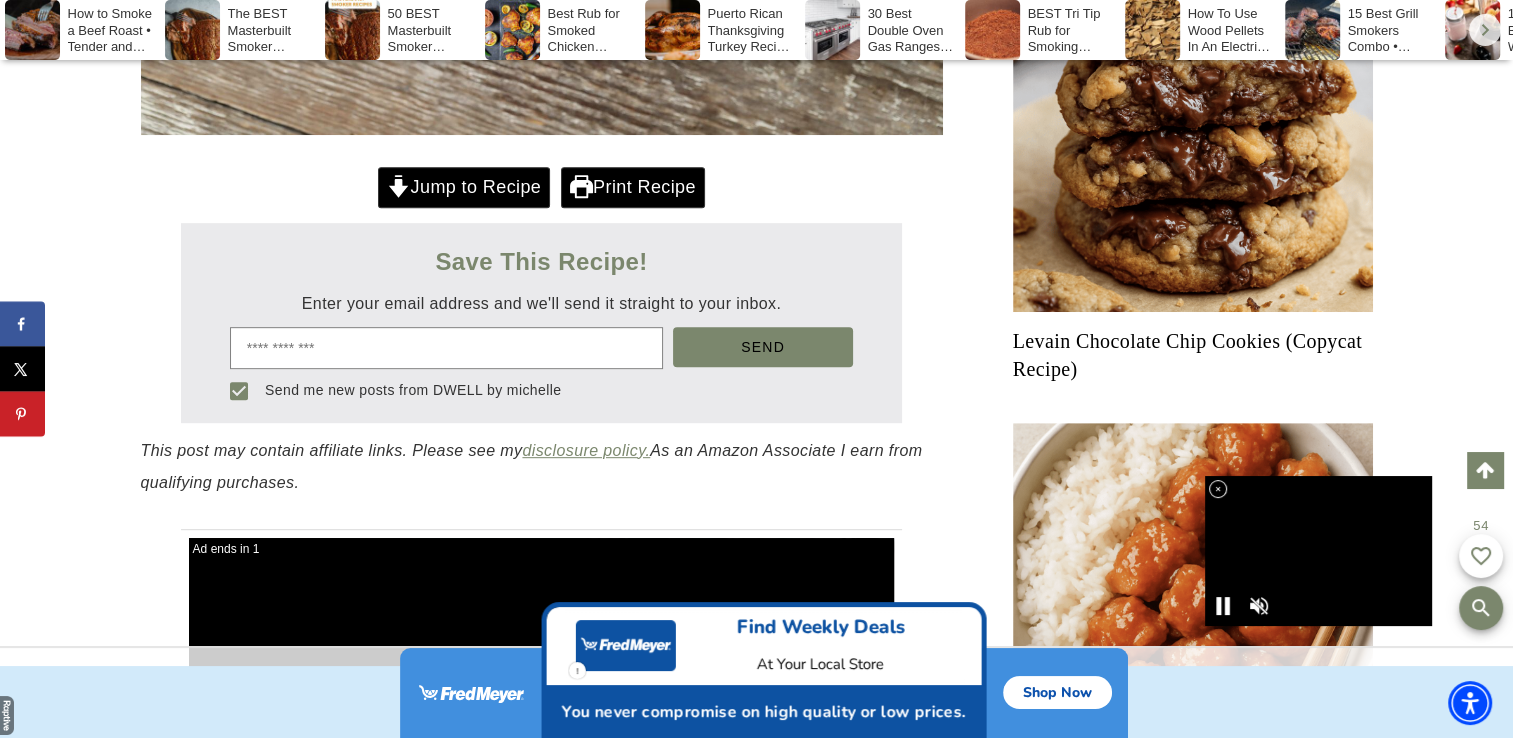 click on "Jump to Recipe" at bounding box center [464, 187] 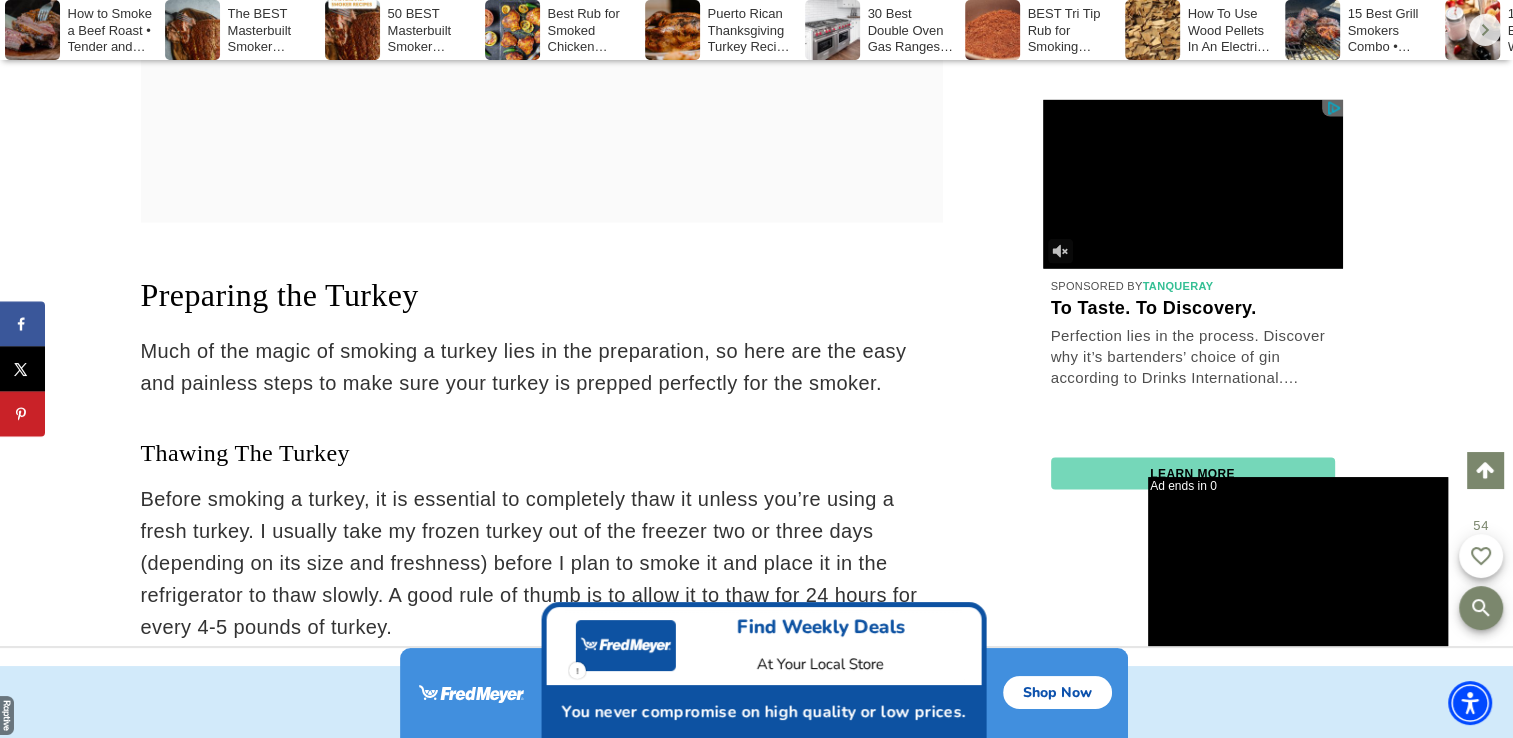 scroll, scrollTop: 12538, scrollLeft: 0, axis: vertical 